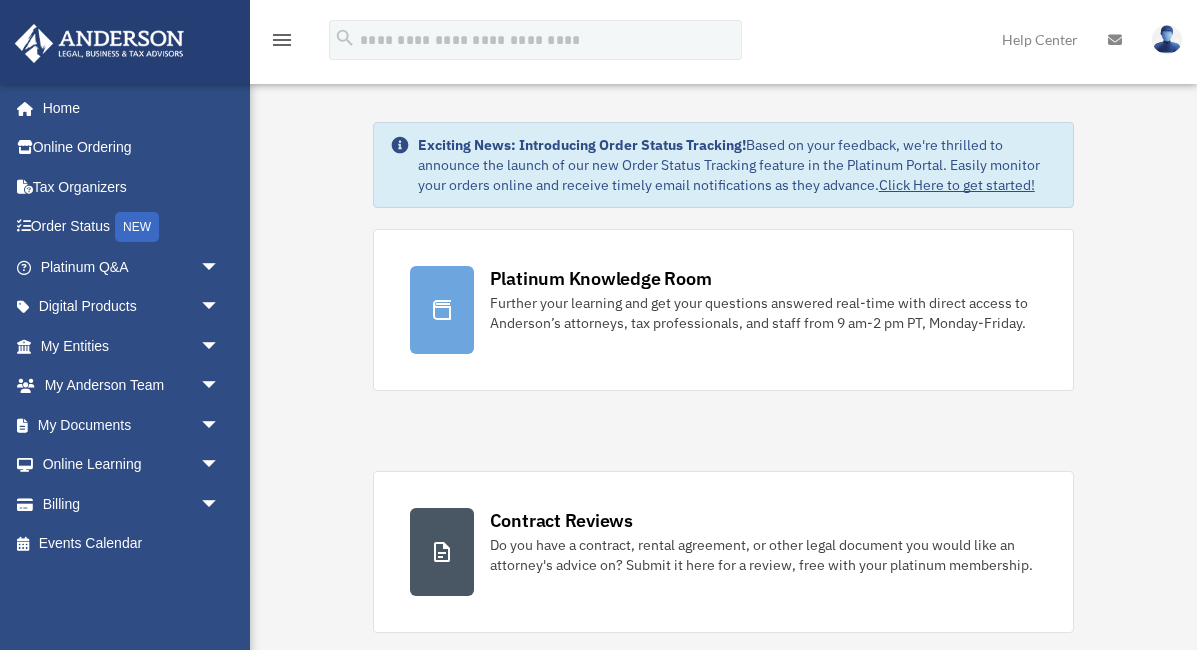 scroll, scrollTop: 0, scrollLeft: 0, axis: both 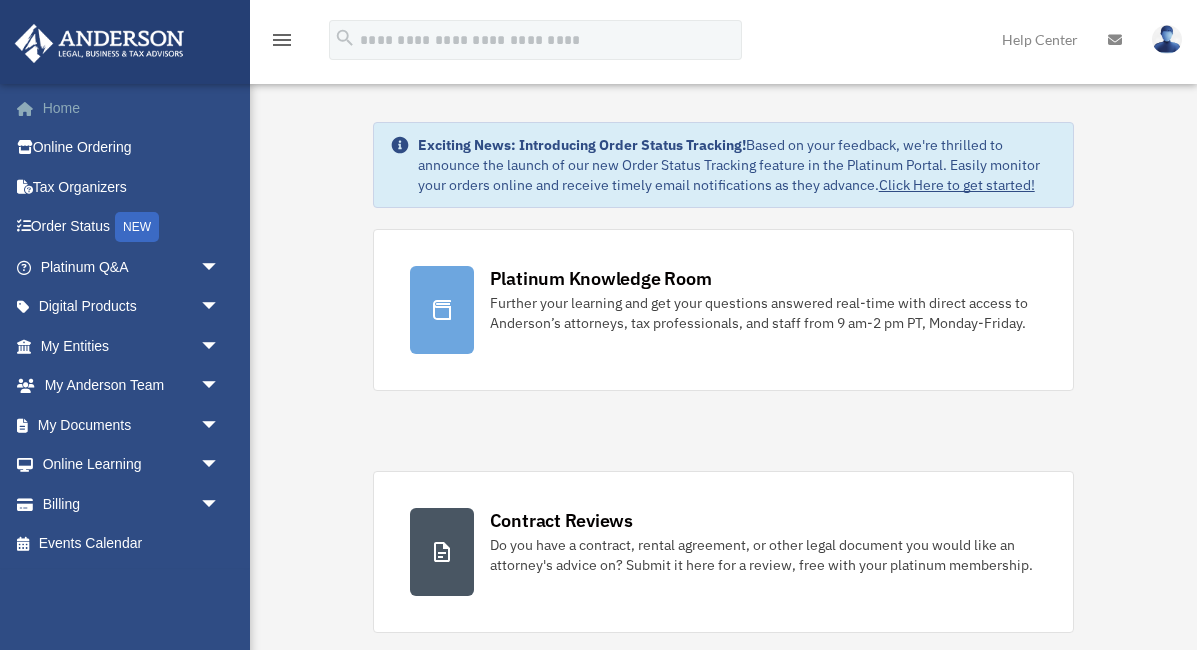 click on "Home" at bounding box center [132, 108] 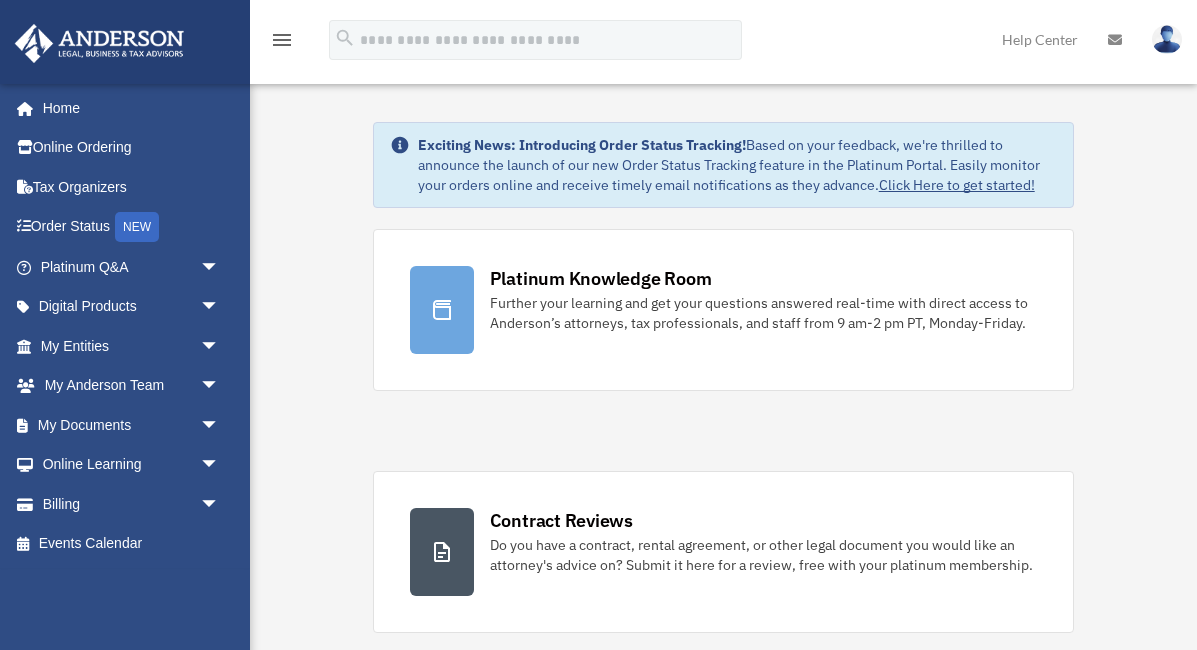 scroll, scrollTop: 0, scrollLeft: 0, axis: both 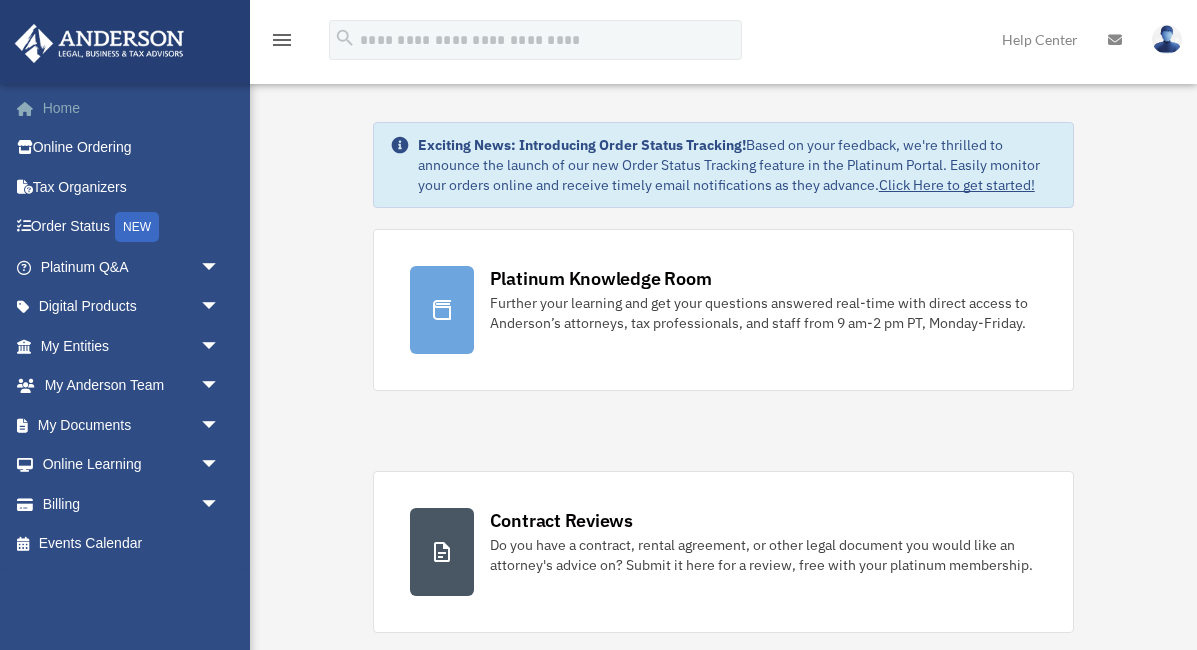 click on "Home" at bounding box center [132, 108] 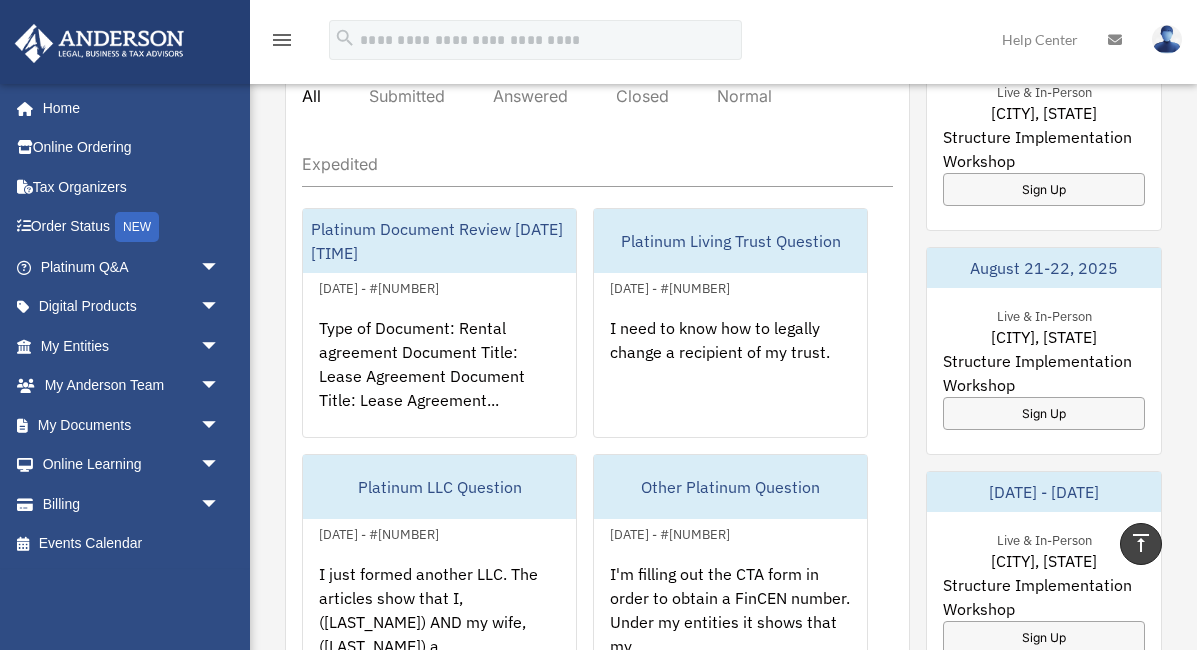 scroll, scrollTop: 1190, scrollLeft: 0, axis: vertical 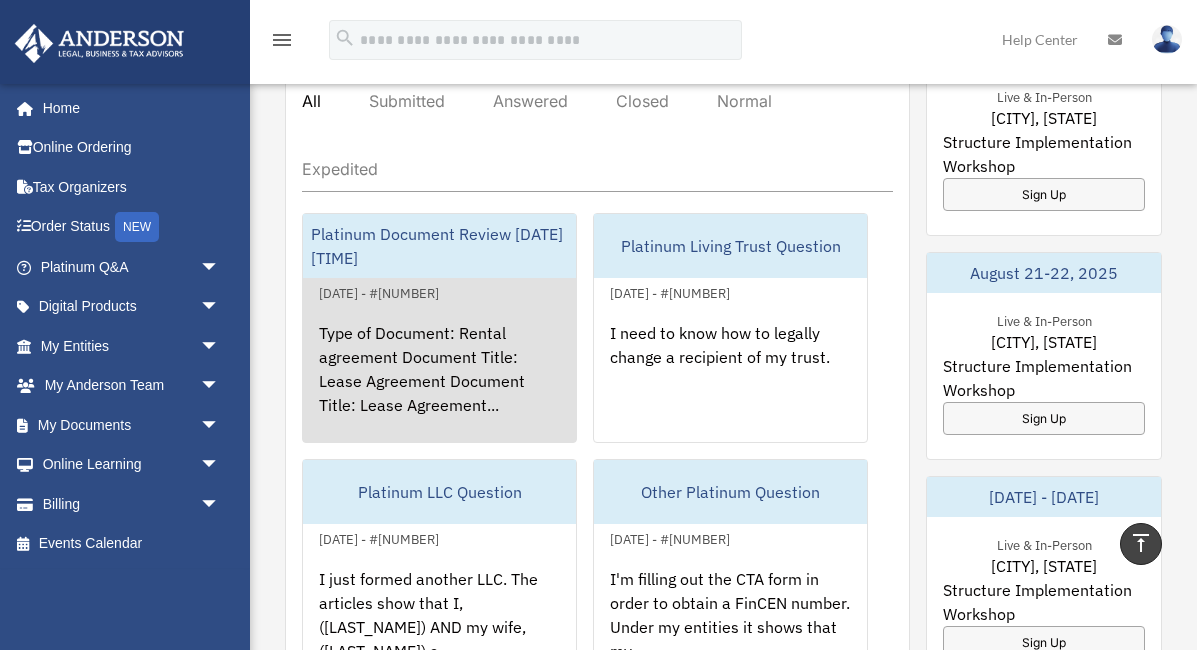 click on "Type of Document: Rental agreement
Document Title:  Lease Agreement
Document Title:  Lease Agreement..." at bounding box center [439, 383] 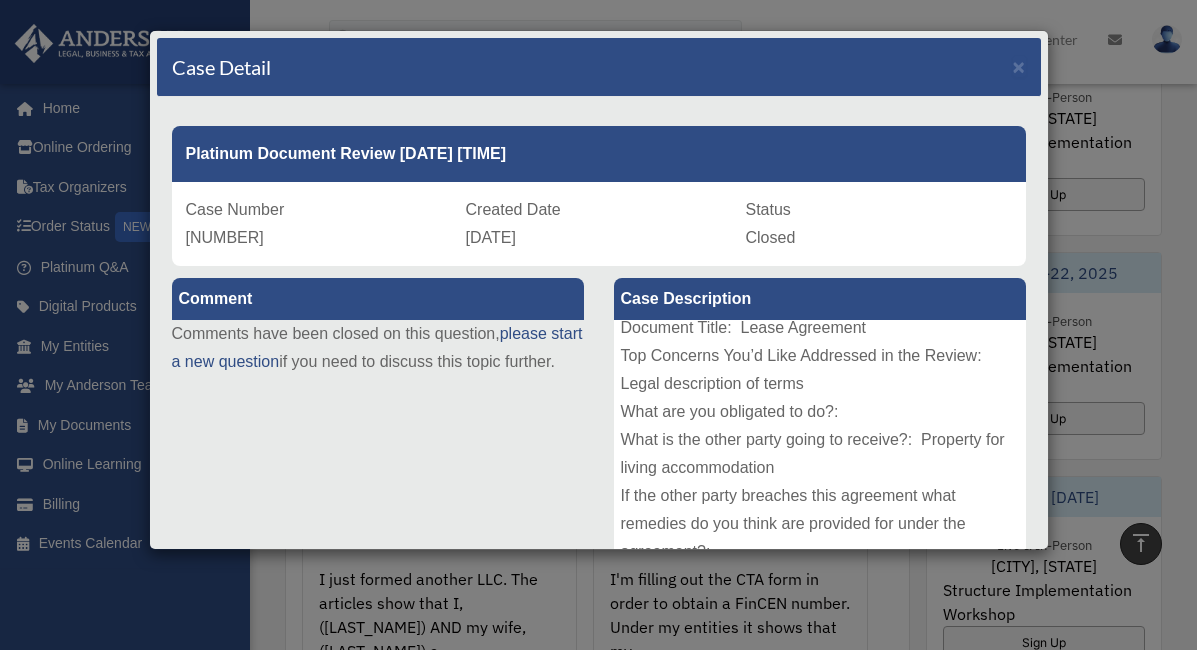 scroll, scrollTop: 73, scrollLeft: 0, axis: vertical 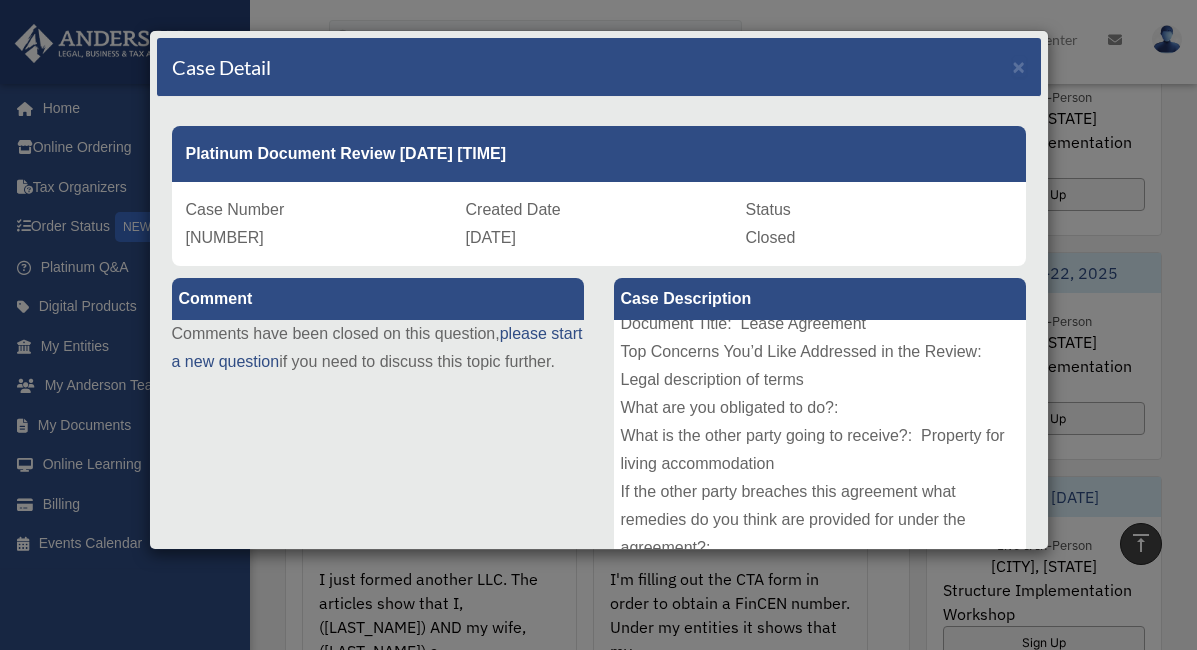 click on "Case Detail
×
Platinum Document Review [DATE] [TIME]
Case Number
[NUMBER]
Created Date
[DATE]
Status
Closed" at bounding box center (598, 325) 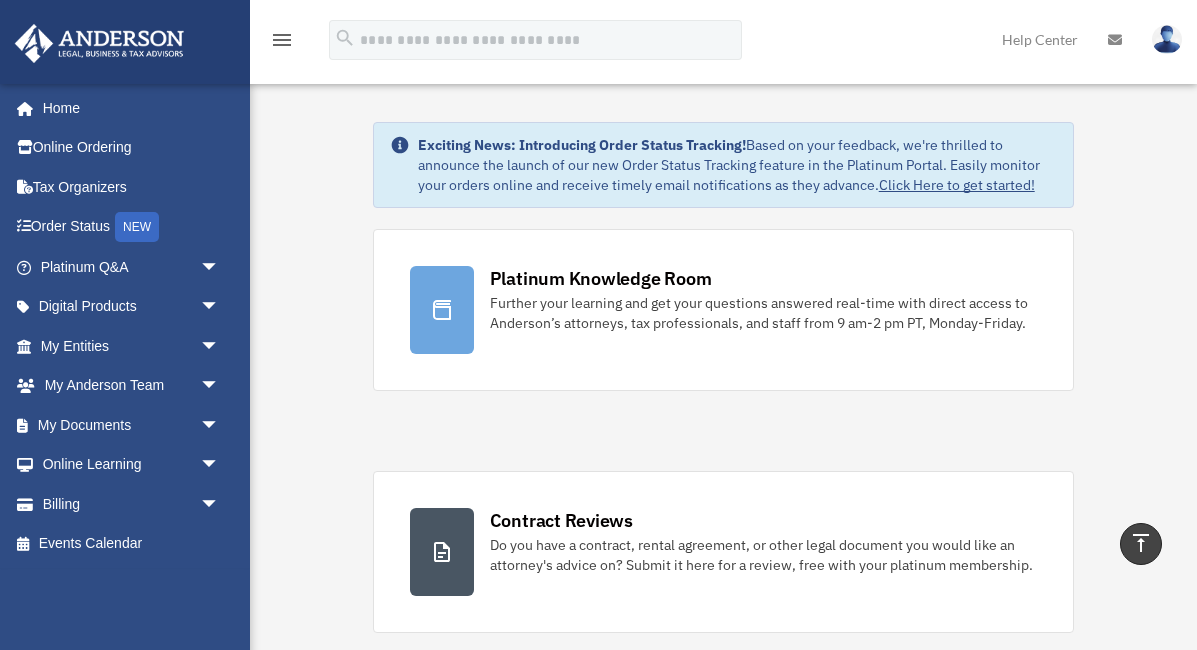 scroll, scrollTop: 0, scrollLeft: 0, axis: both 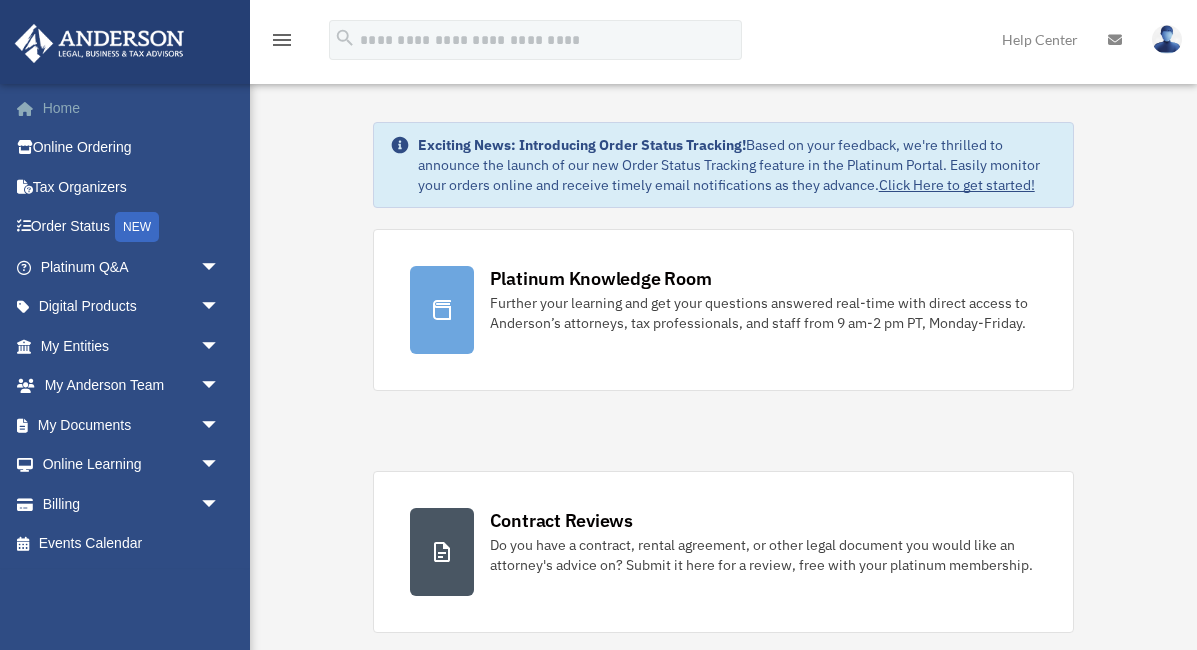 click on "Home" at bounding box center [132, 108] 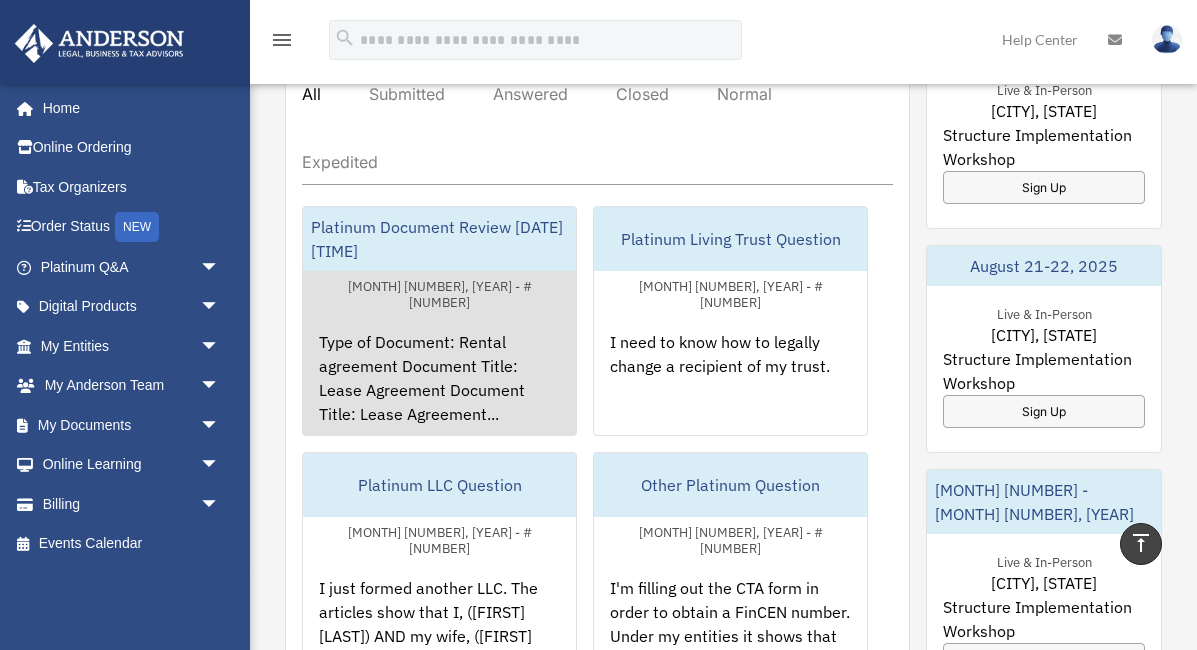 scroll, scrollTop: 1198, scrollLeft: 0, axis: vertical 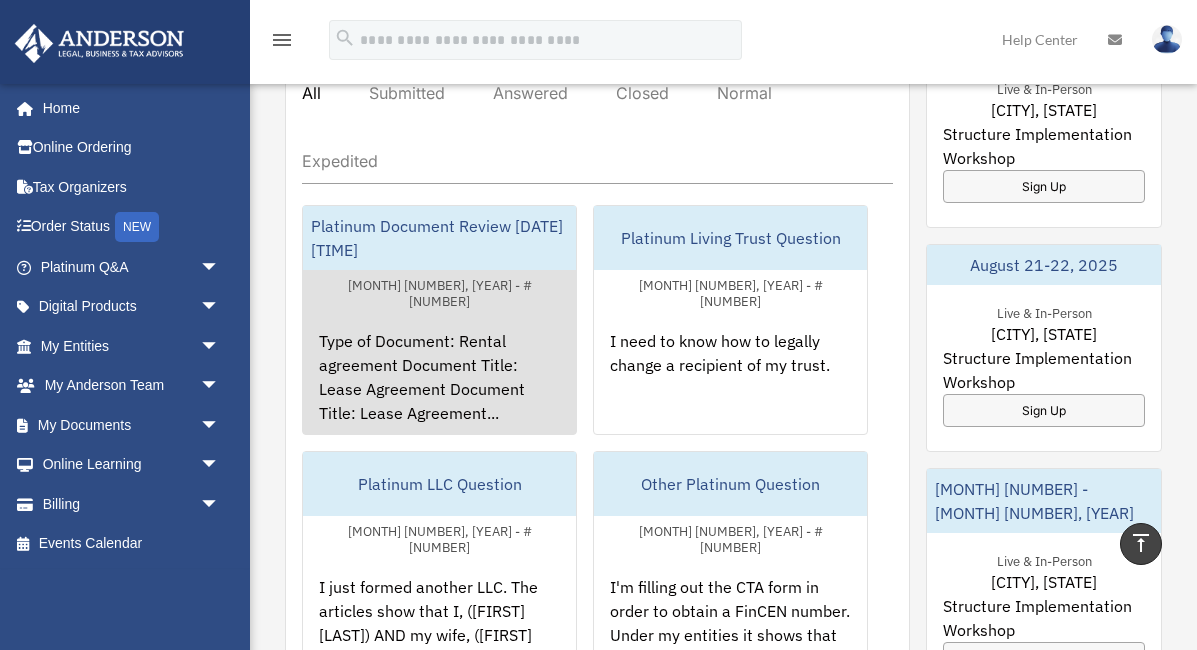 click on "Type of Document: Rental agreement
Document Title:  Lease Agreement
Document Title:  Lease Agreement..." at bounding box center (439, 391) 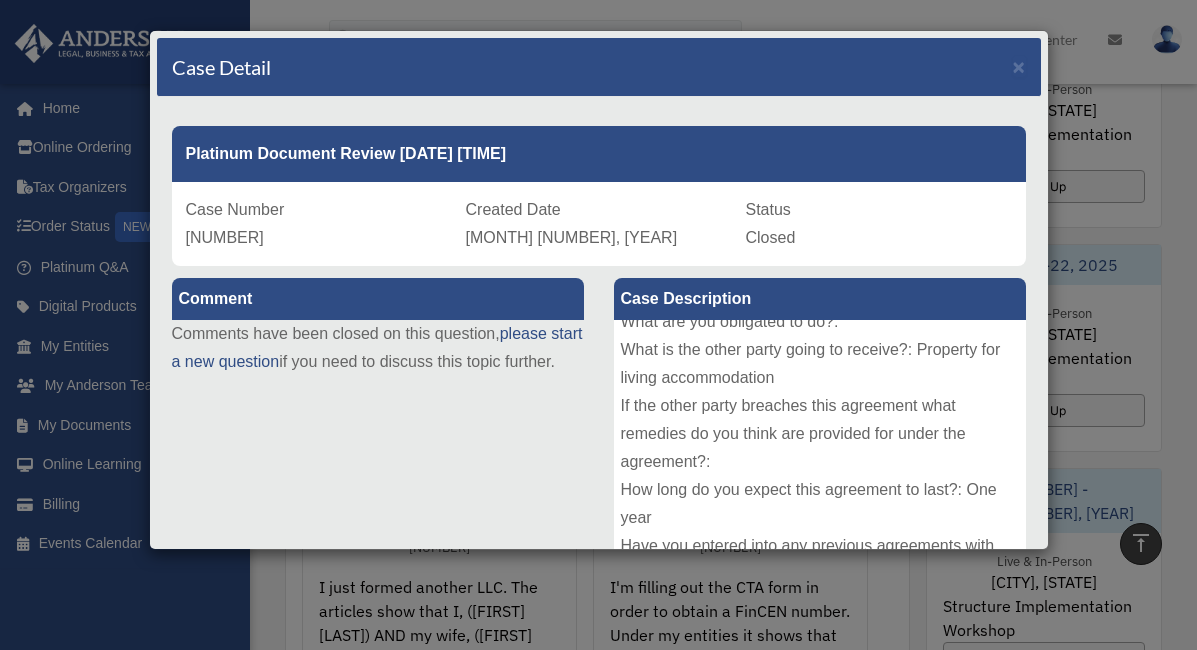 scroll, scrollTop: 165, scrollLeft: 0, axis: vertical 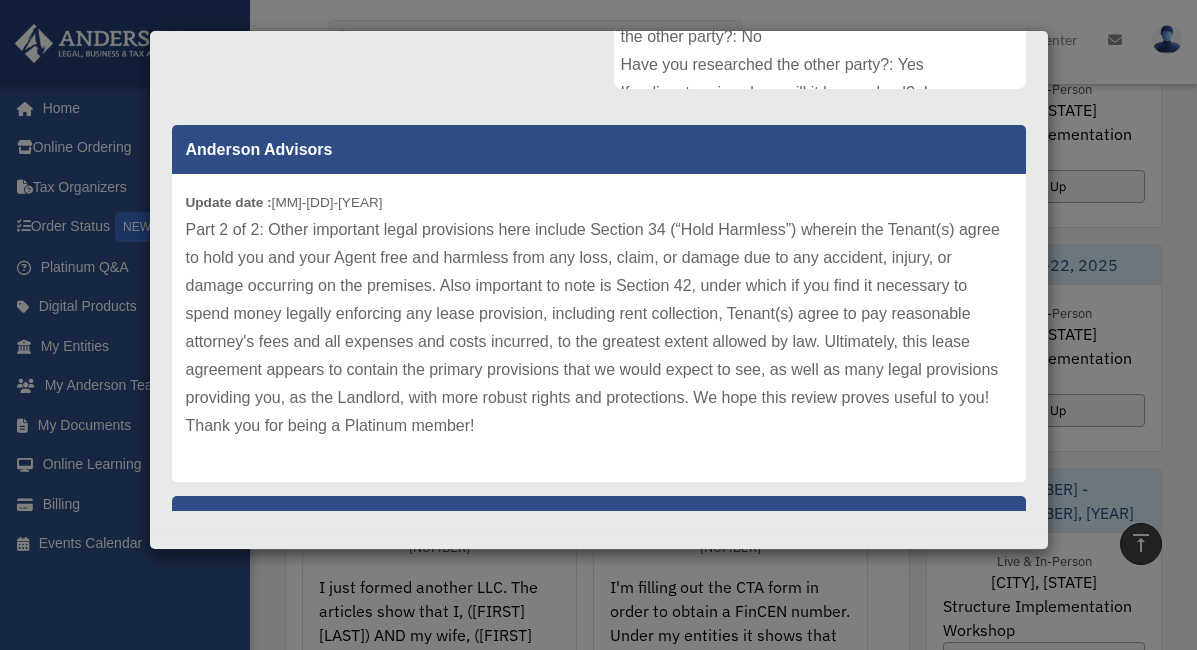 click on "Case Detail
×
Platinum Document Review [DATE] [TIME]
Case Number
[NUMBER]
Created Date
[DATE]
Status
Closed" at bounding box center (598, 325) 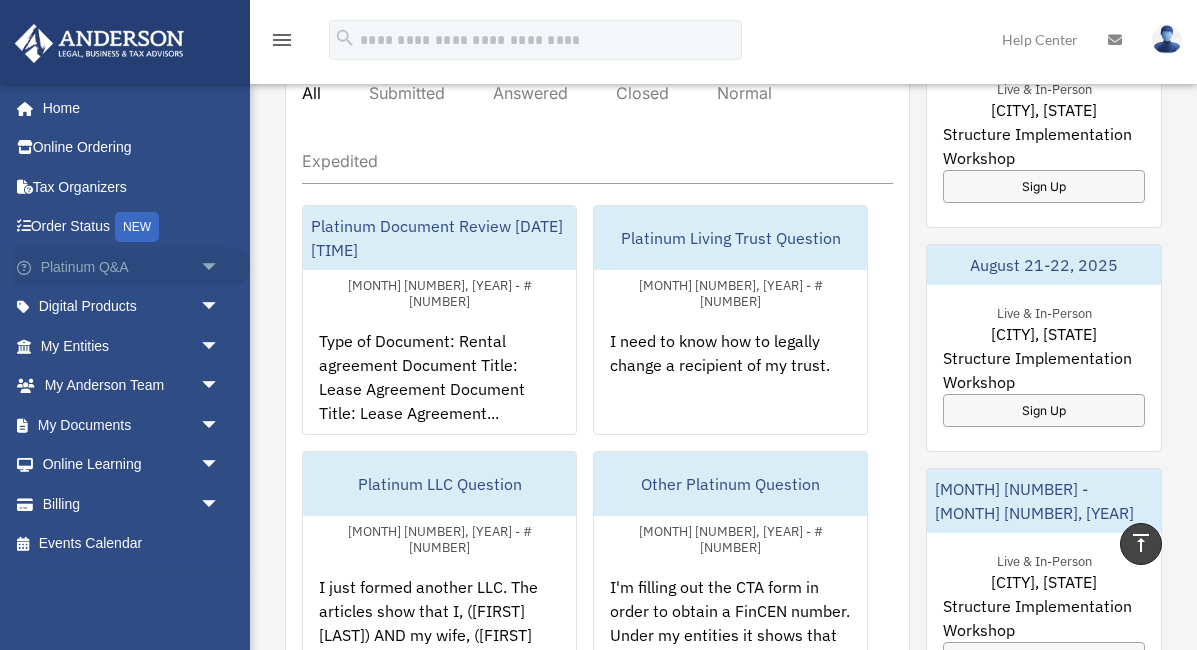 click on "Platinum Q&A arrow_drop_down" at bounding box center [132, 267] 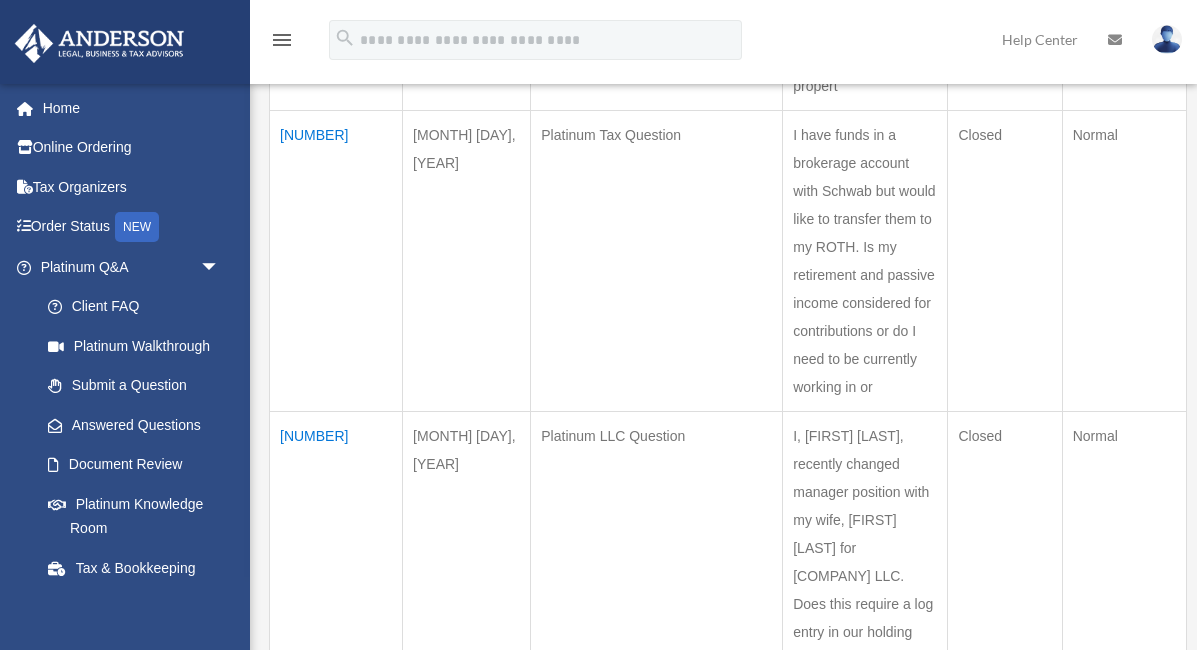 scroll, scrollTop: 1528, scrollLeft: 0, axis: vertical 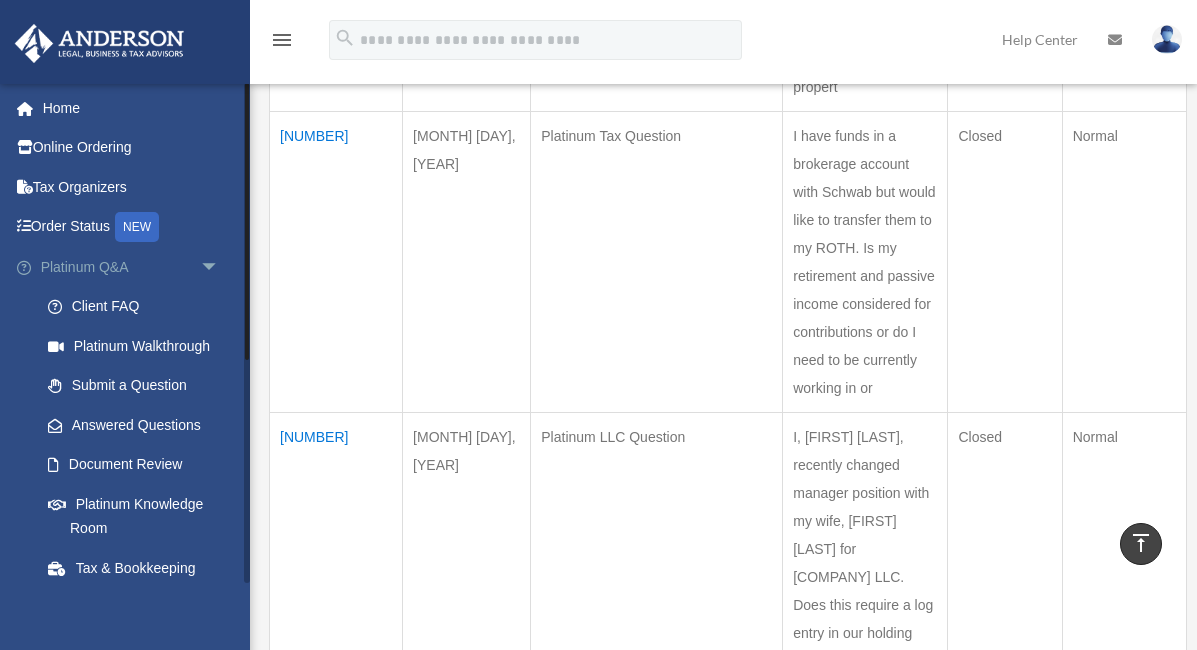 click on "Platinum Q&A arrow_drop_down" at bounding box center [132, 267] 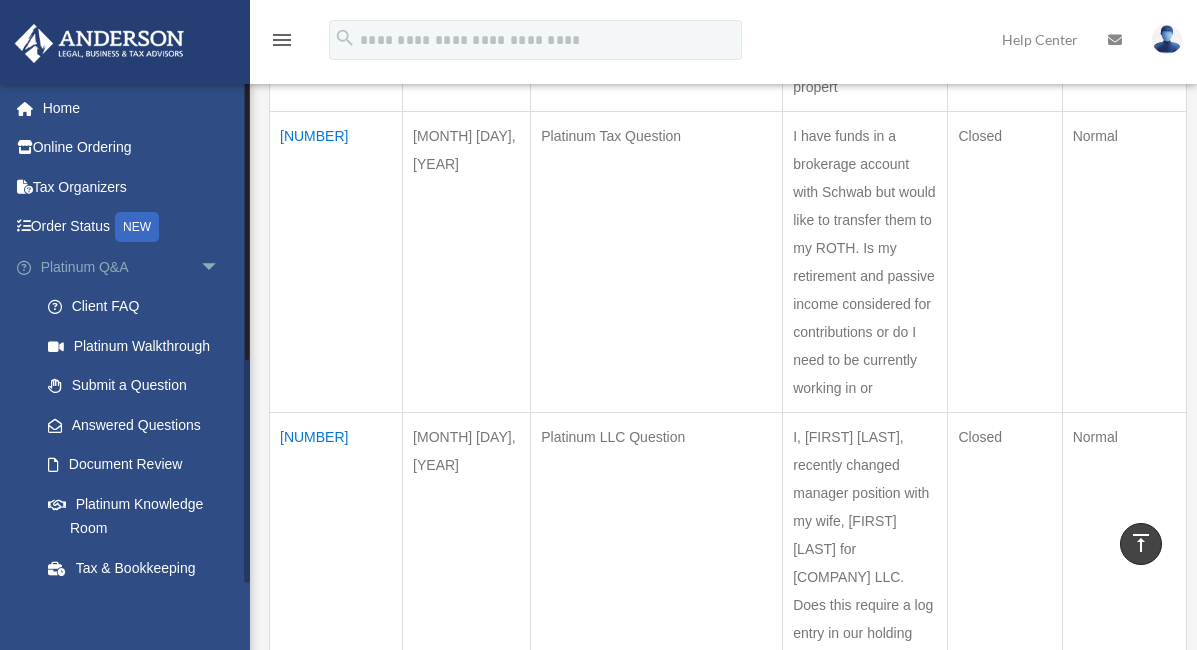 click on "arrow_drop_down" at bounding box center (220, 267) 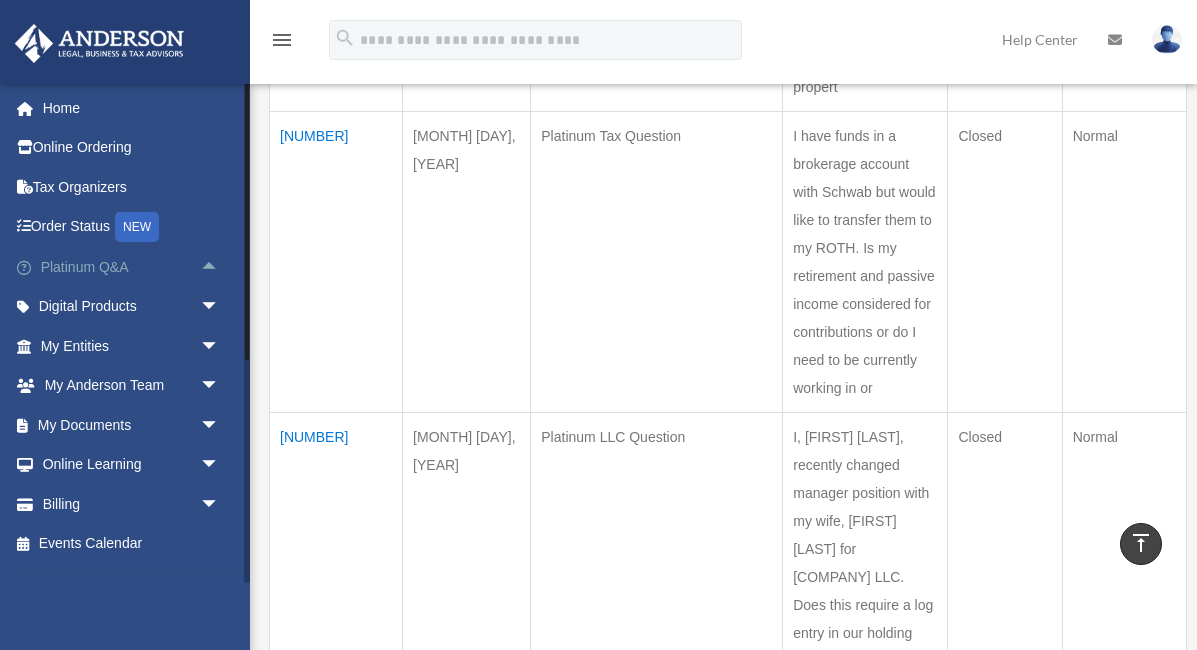 click on "Platinum Q&A arrow_drop_up" at bounding box center [132, 267] 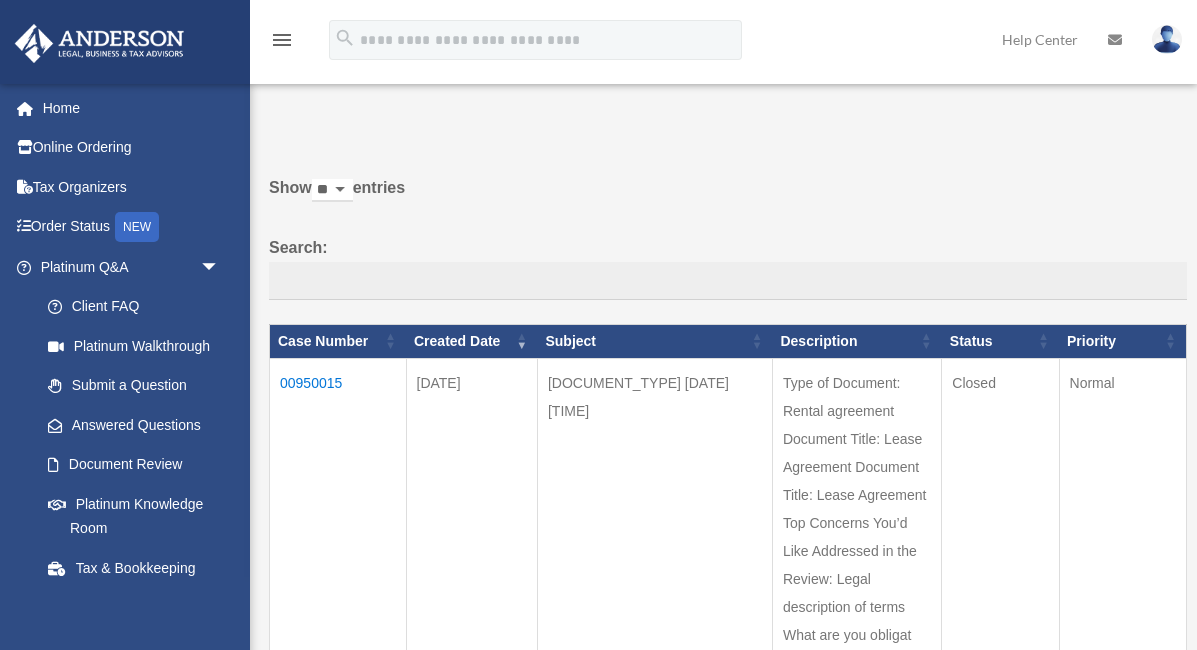 scroll, scrollTop: 0, scrollLeft: 0, axis: both 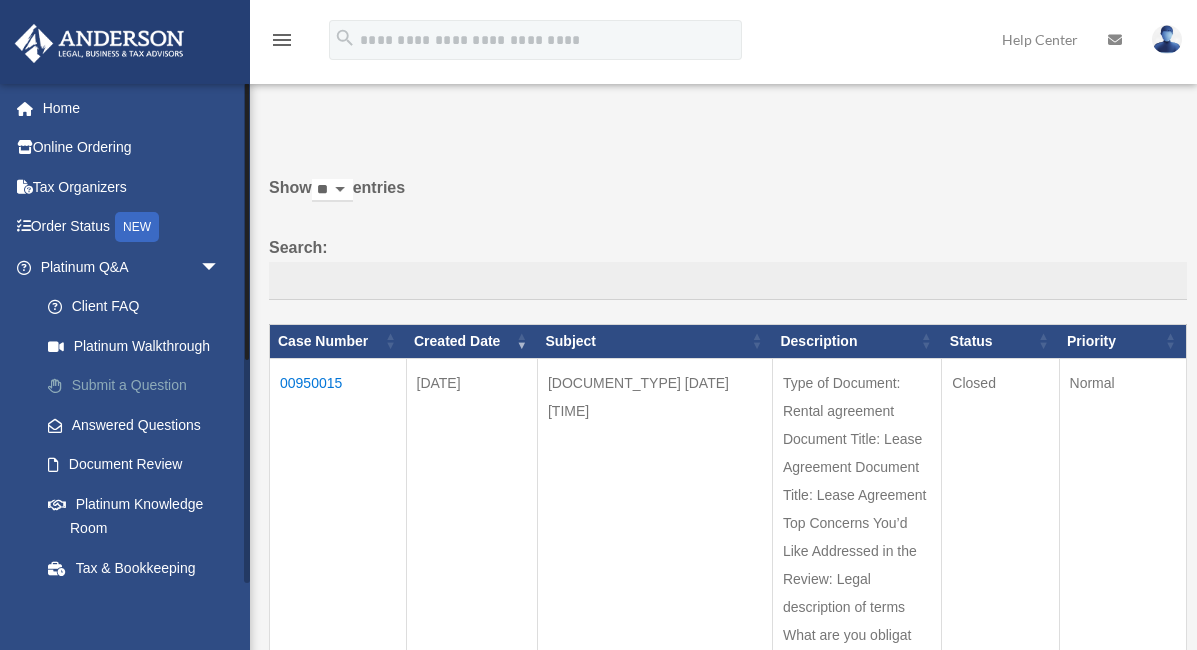 click on "Submit a Question" at bounding box center [139, 386] 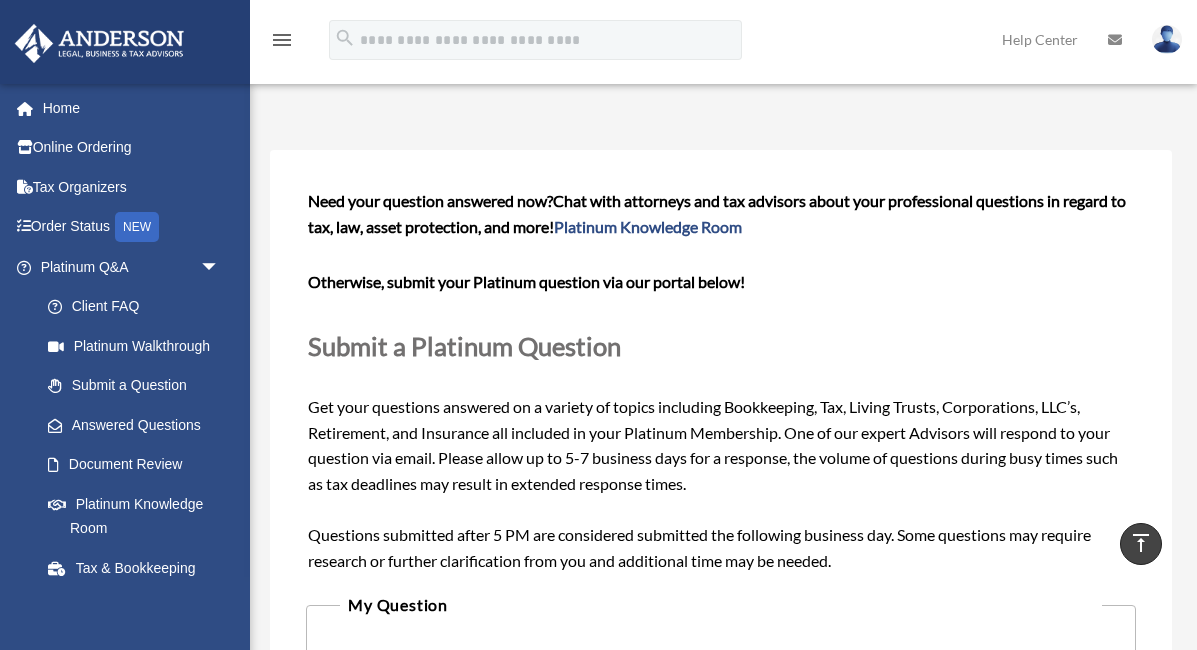 scroll, scrollTop: 0, scrollLeft: 0, axis: both 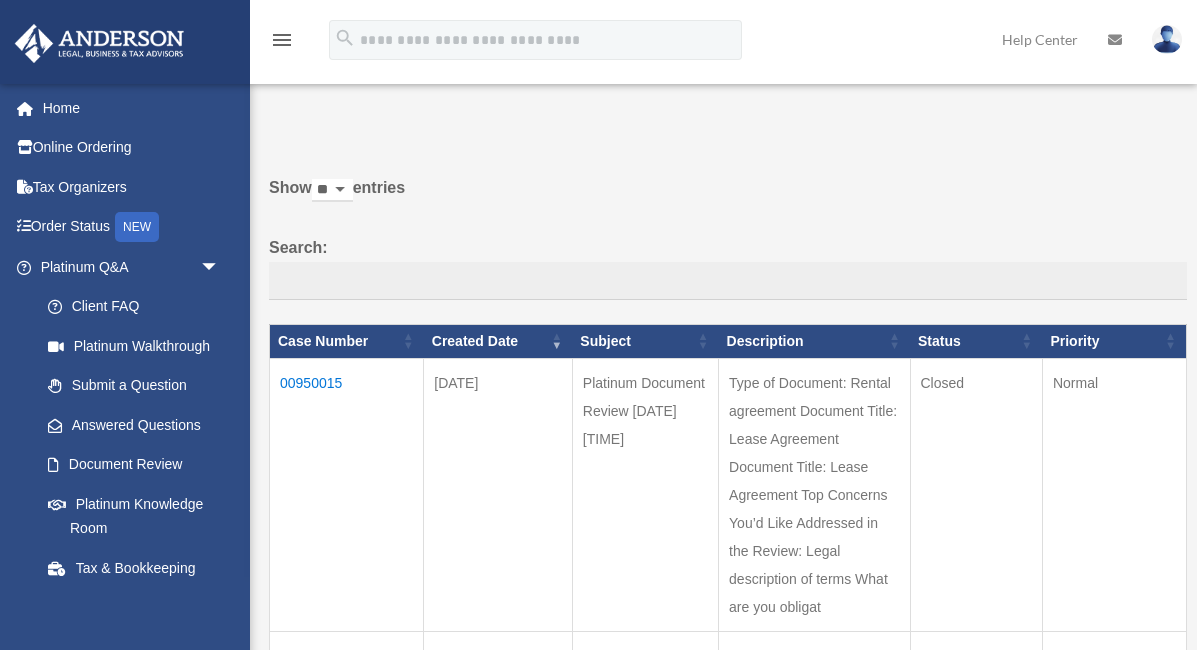 click at bounding box center (1167, 39) 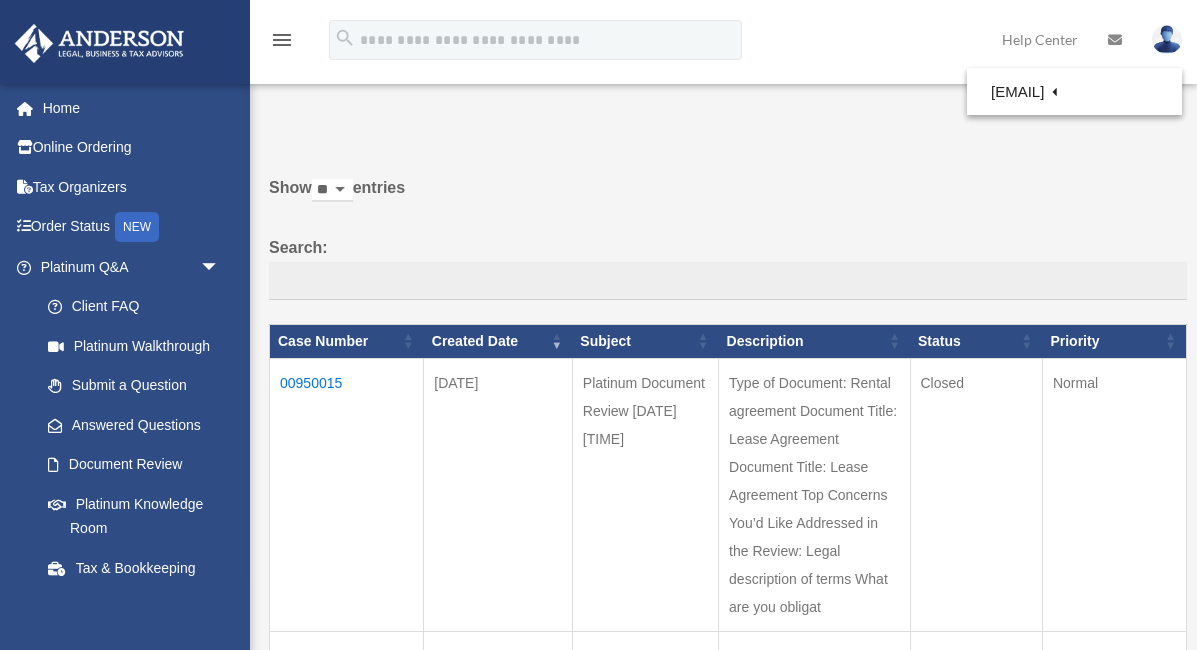 click at bounding box center [721, 120] 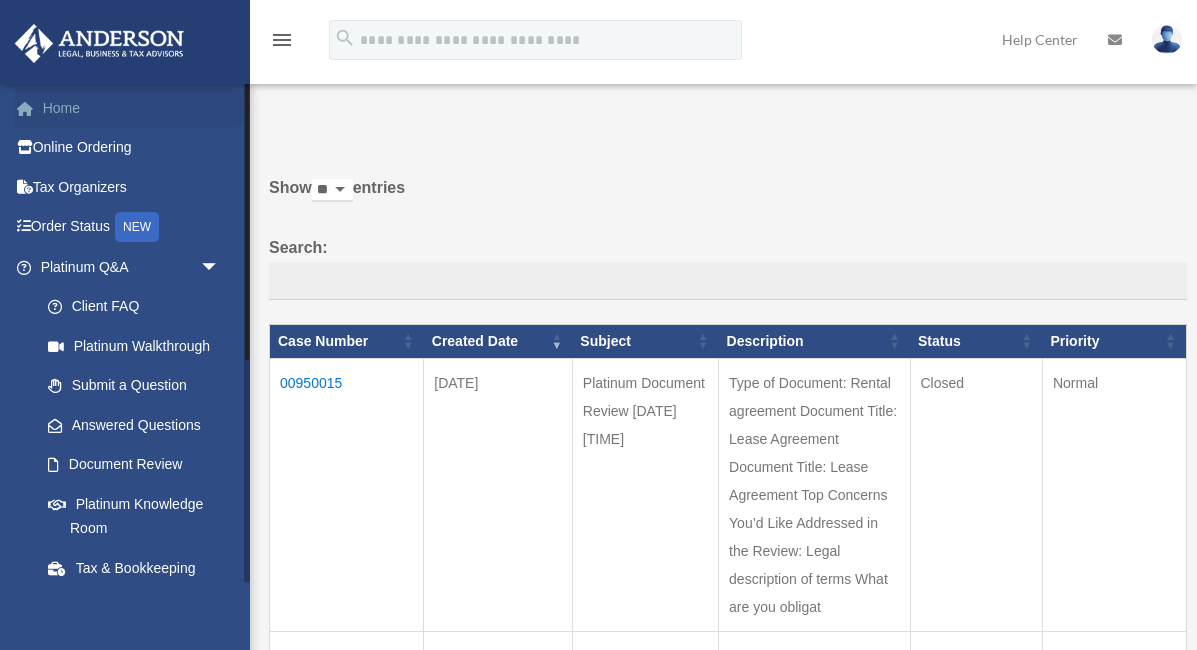 click on "Home" at bounding box center (132, 108) 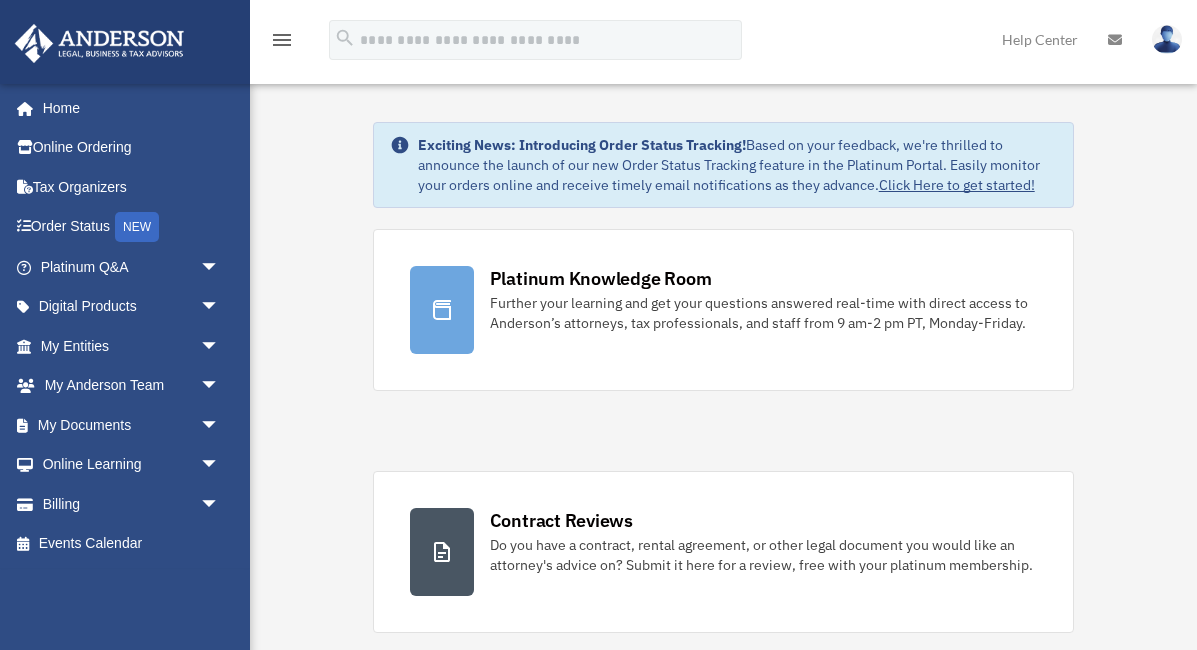 scroll, scrollTop: 0, scrollLeft: 0, axis: both 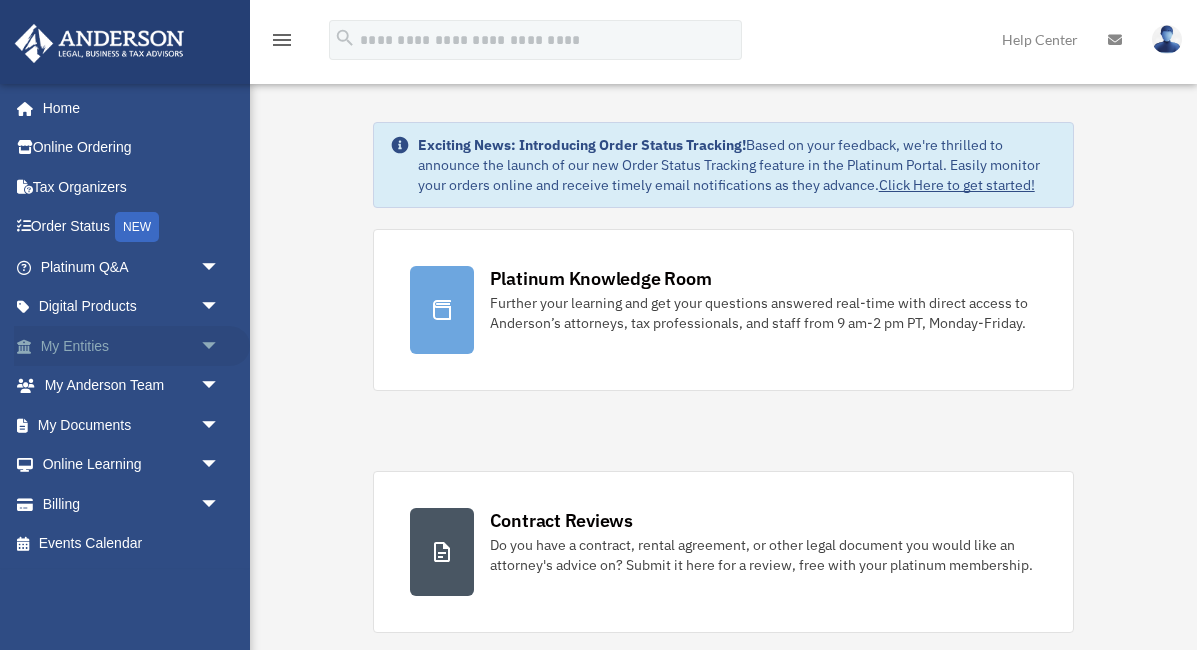 click on "My Entities arrow_drop_down" at bounding box center [132, 346] 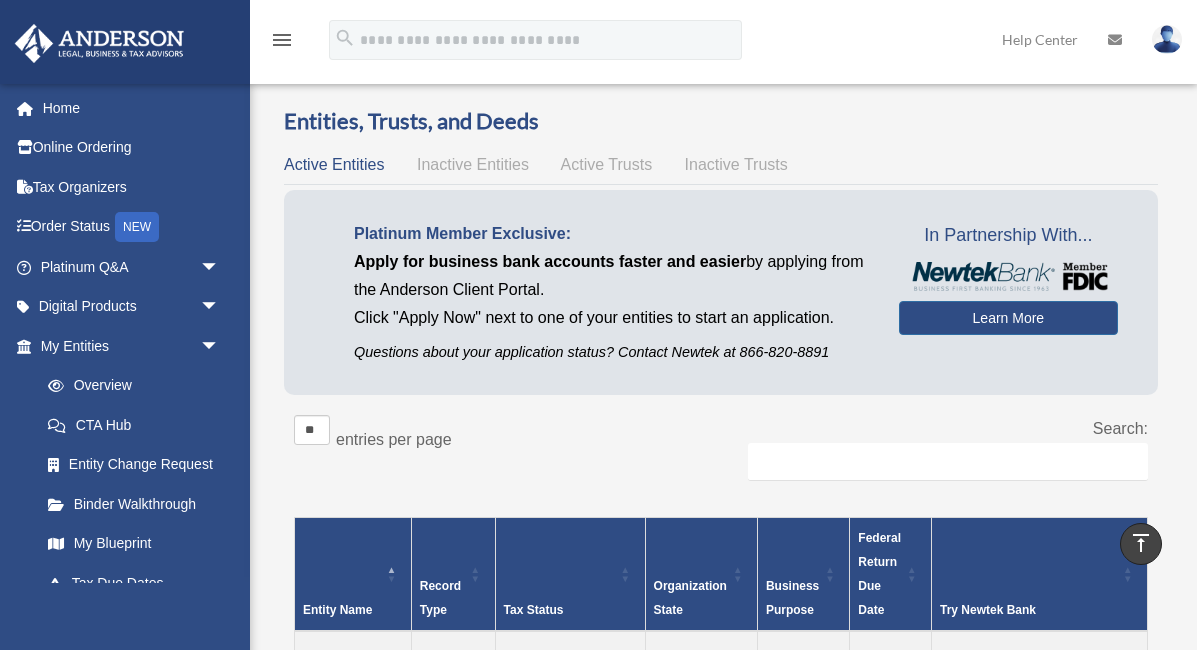 scroll, scrollTop: 0, scrollLeft: 0, axis: both 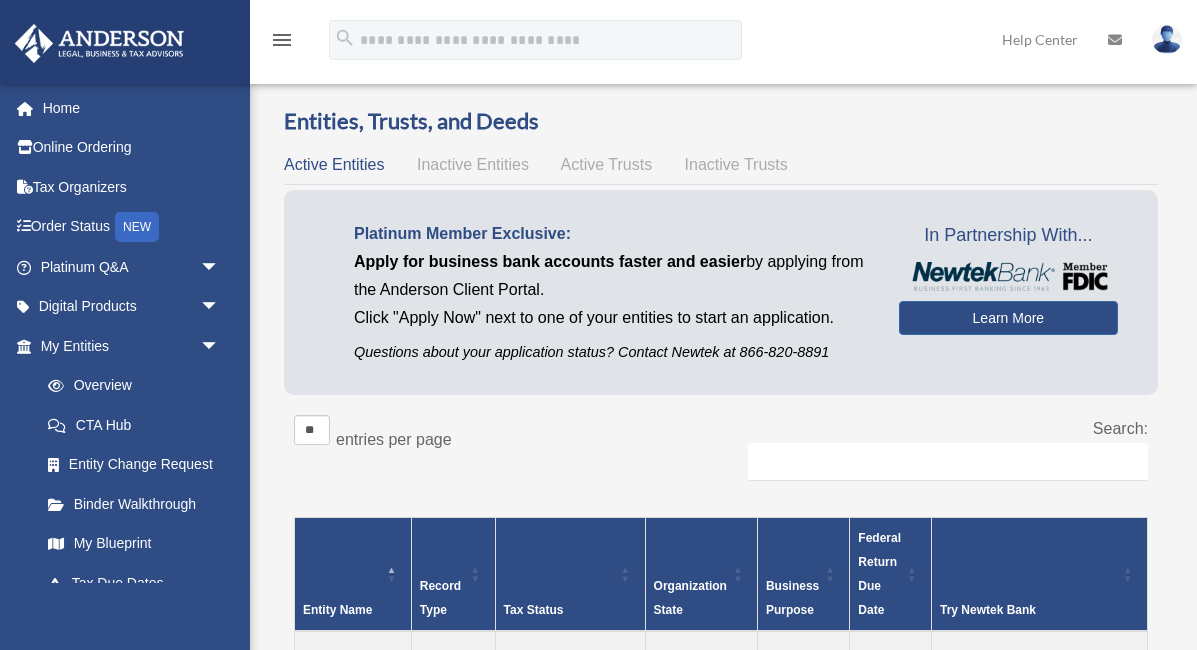 click at bounding box center (1167, 39) 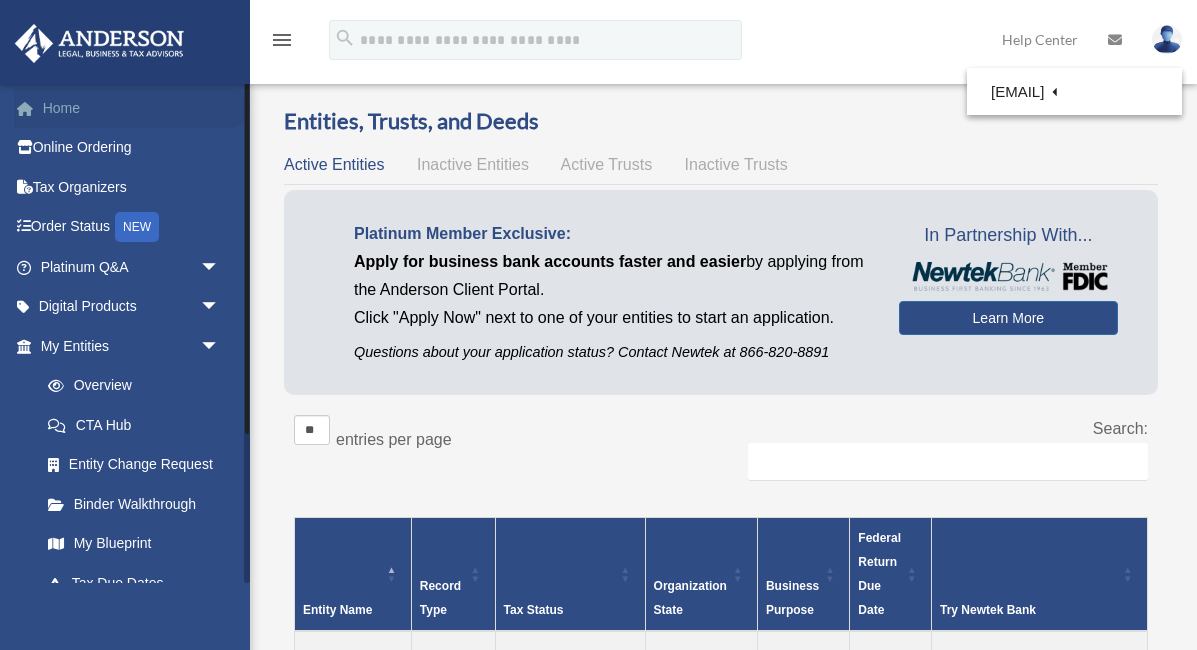 click on "Home" at bounding box center [132, 108] 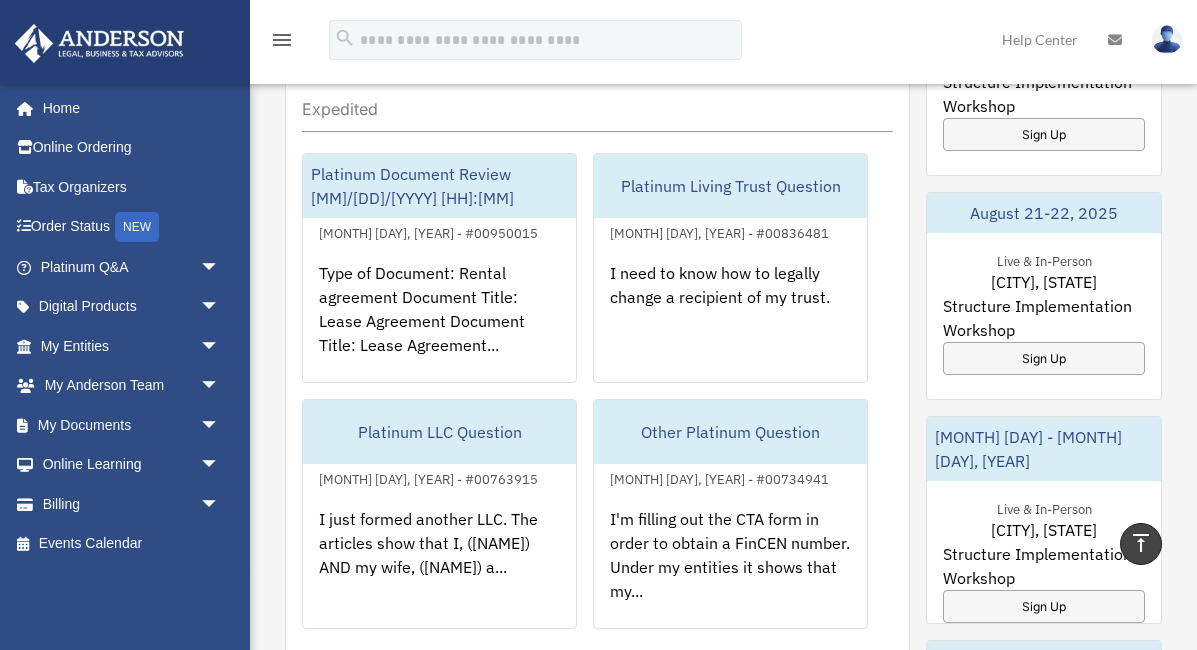 scroll, scrollTop: 1245, scrollLeft: 0, axis: vertical 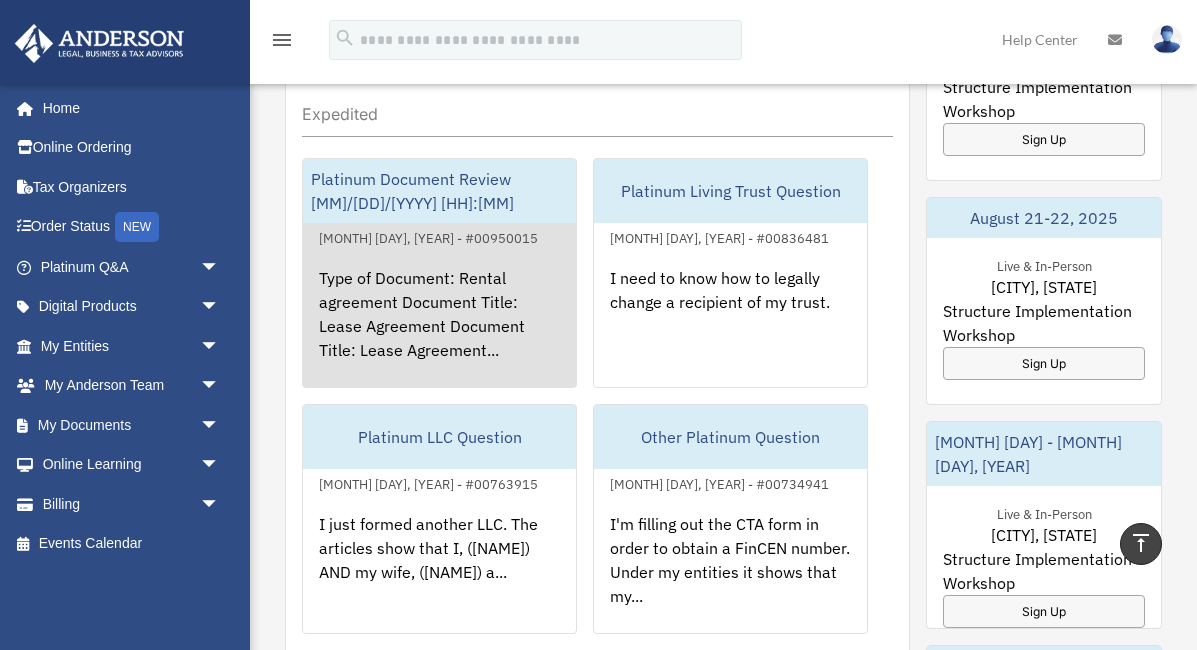 click on "[BRAND NAME] Document Review [MONTH]/[DAY]/[YEAR] [TIME]" at bounding box center [439, 191] 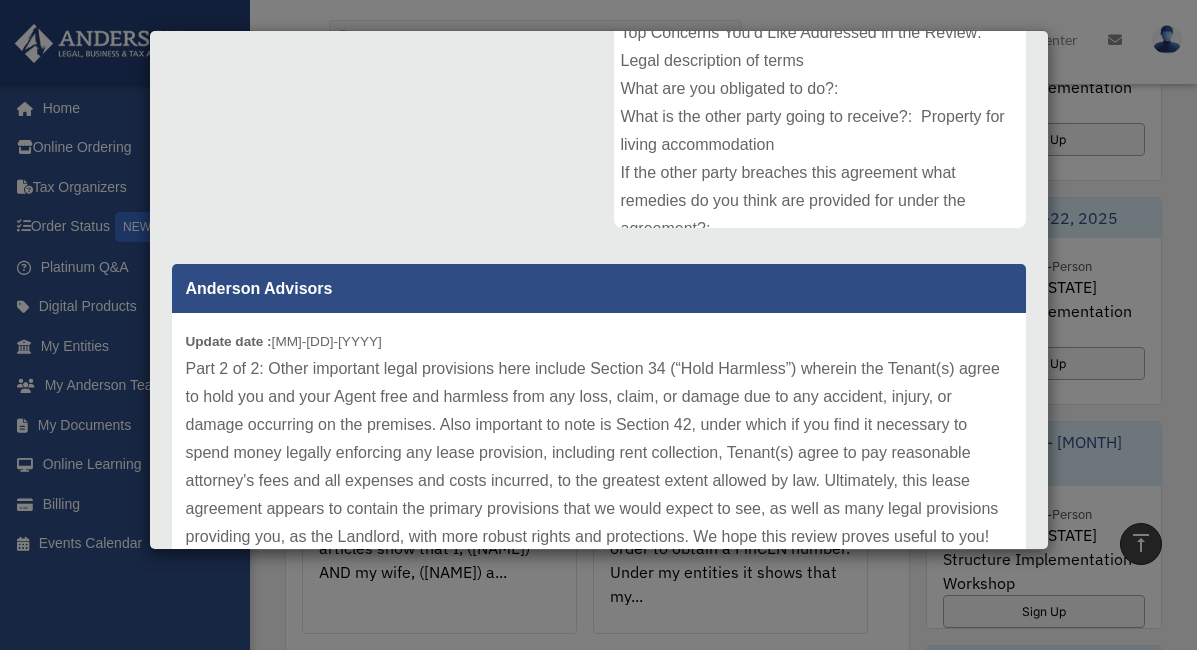 scroll, scrollTop: 401, scrollLeft: 0, axis: vertical 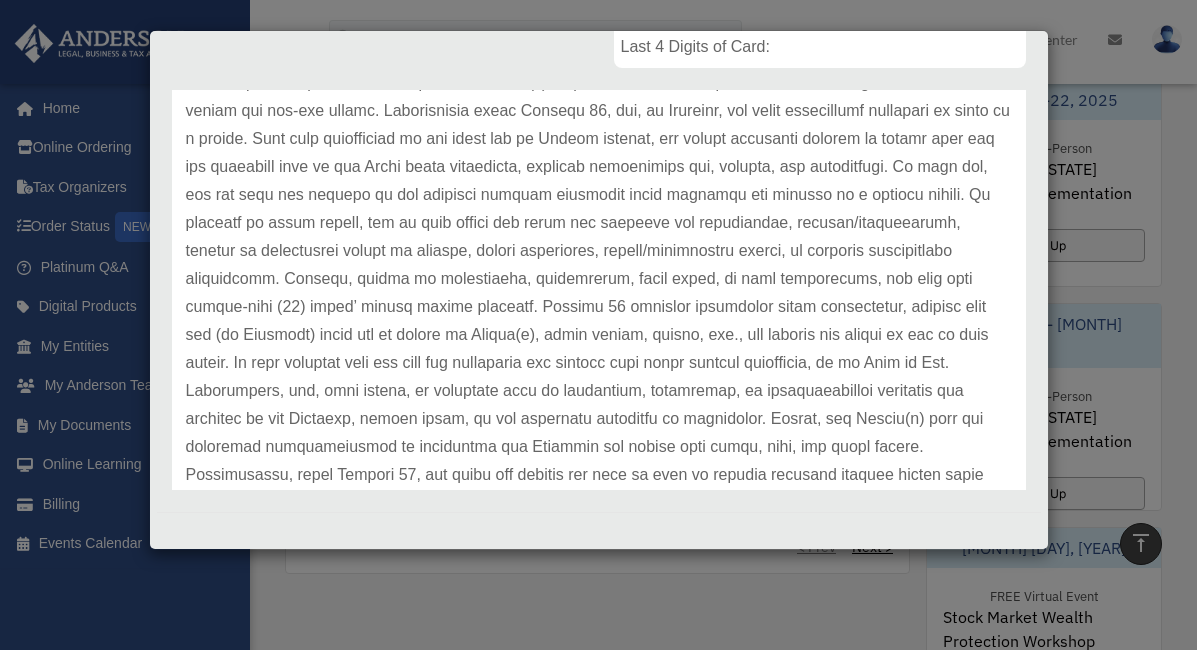 click on "Case Detail
×
Platinum Document Review 04/23/2025 13:11
Case Number
00950015
Created Date
April 23, 2025
Status
Closed" at bounding box center (598, 325) 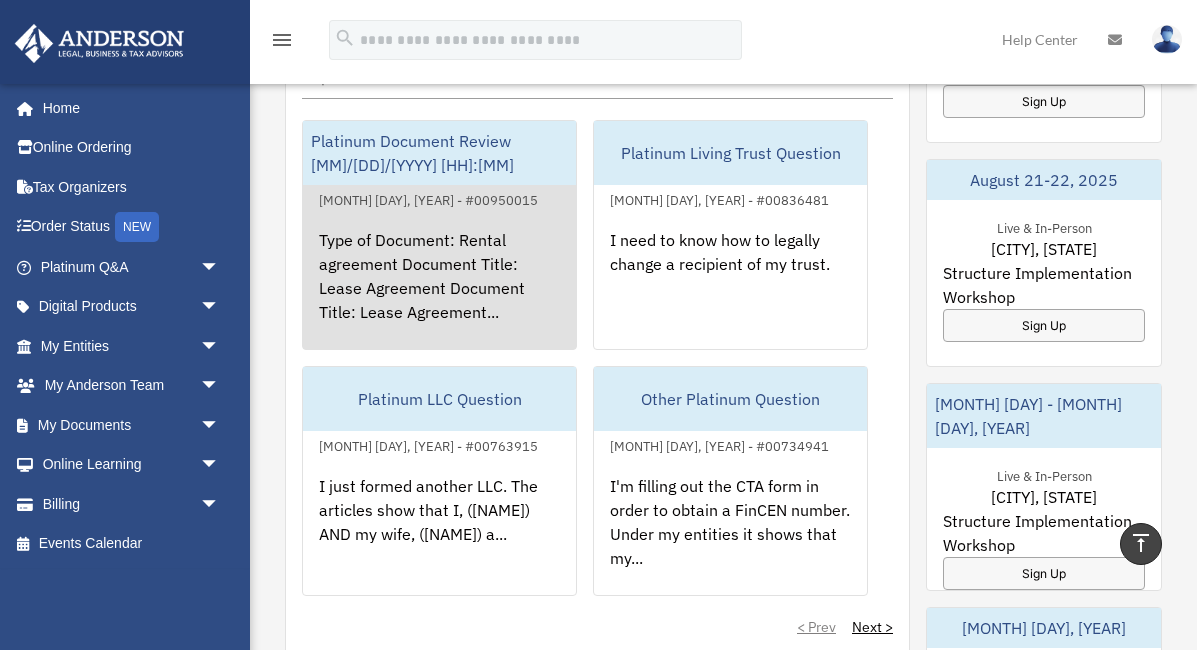 scroll, scrollTop: 1281, scrollLeft: 0, axis: vertical 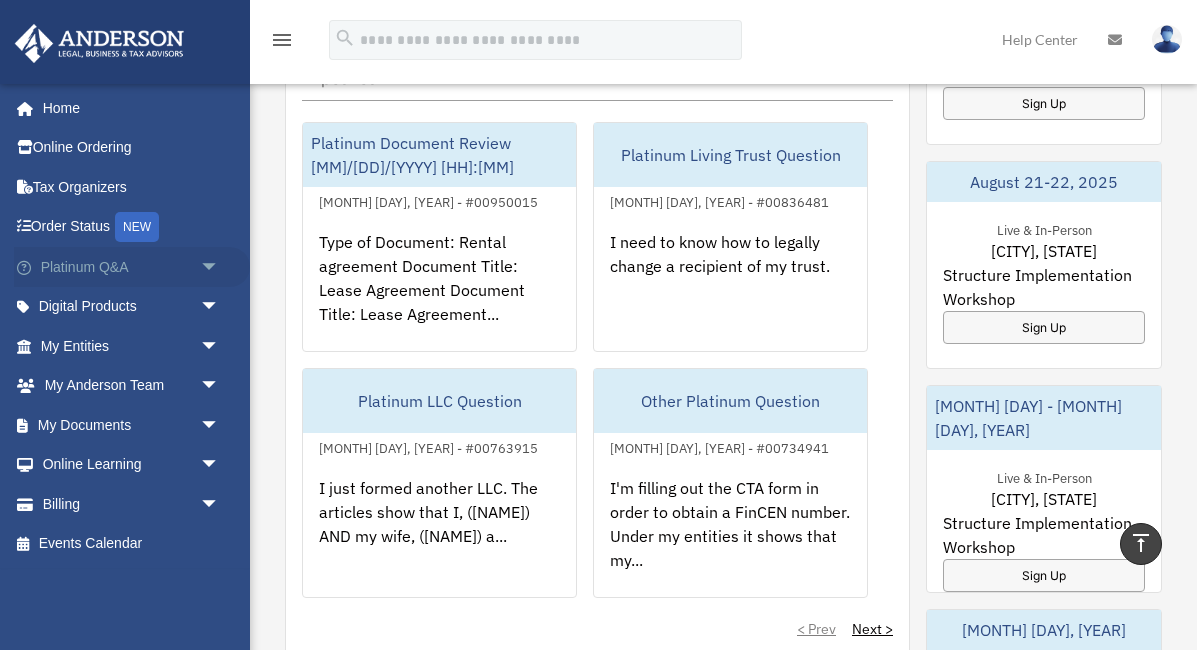 click on "arrow_drop_down" at bounding box center (220, 267) 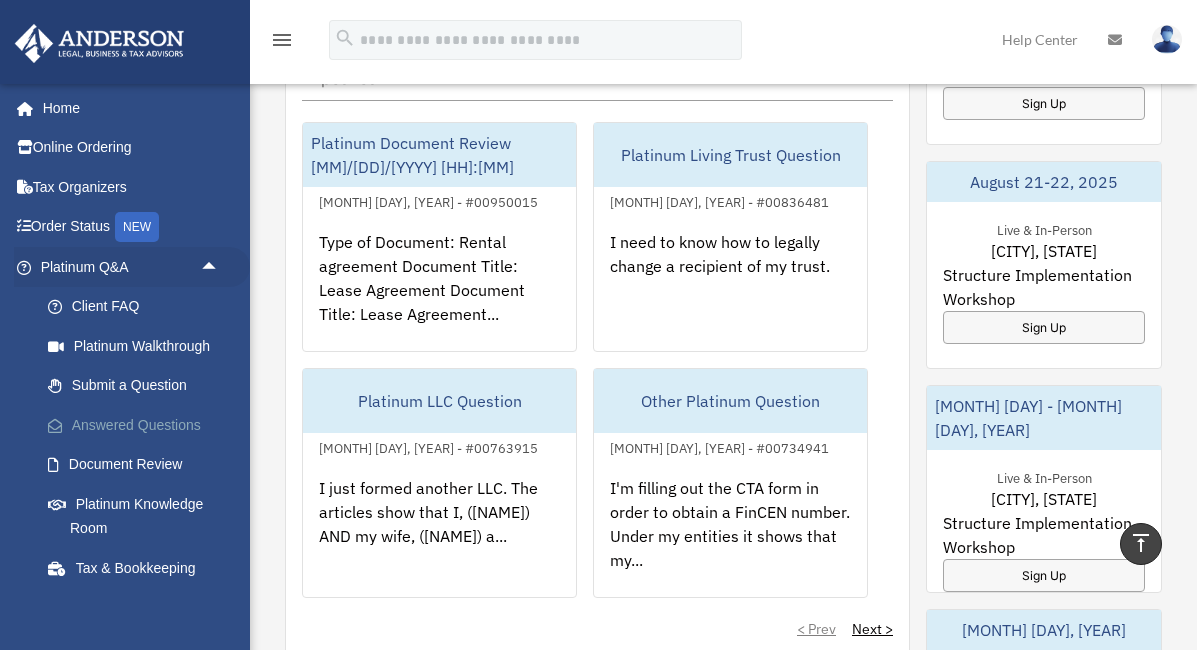 click on "Answered Questions" at bounding box center (139, 425) 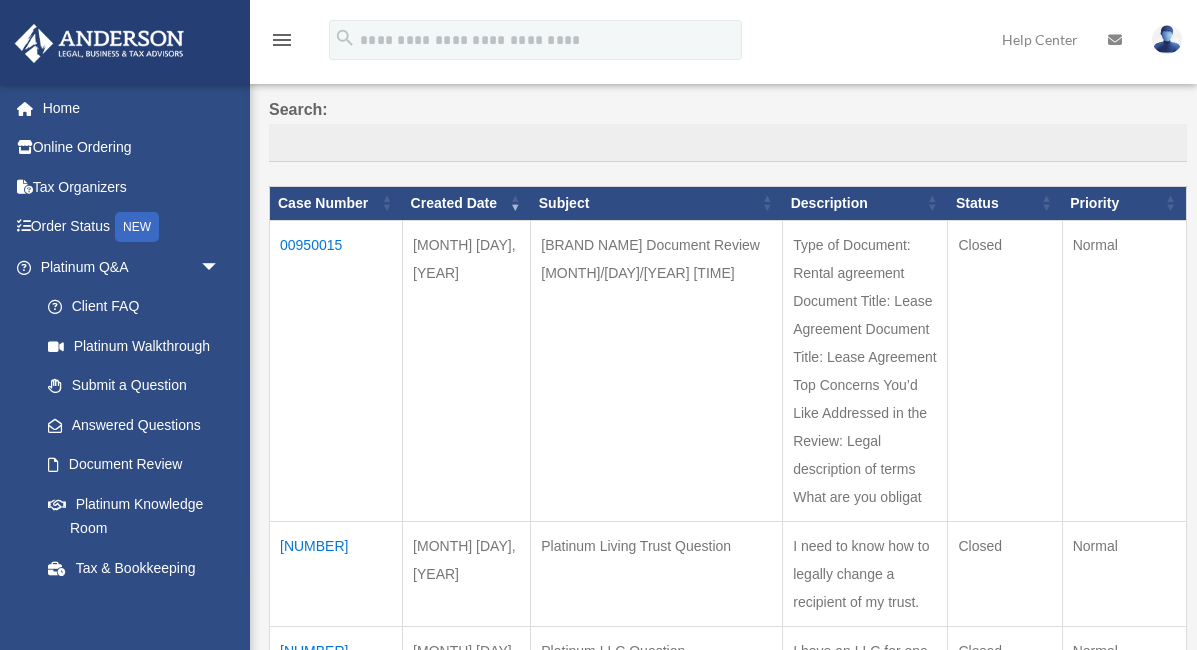 scroll, scrollTop: 140, scrollLeft: 0, axis: vertical 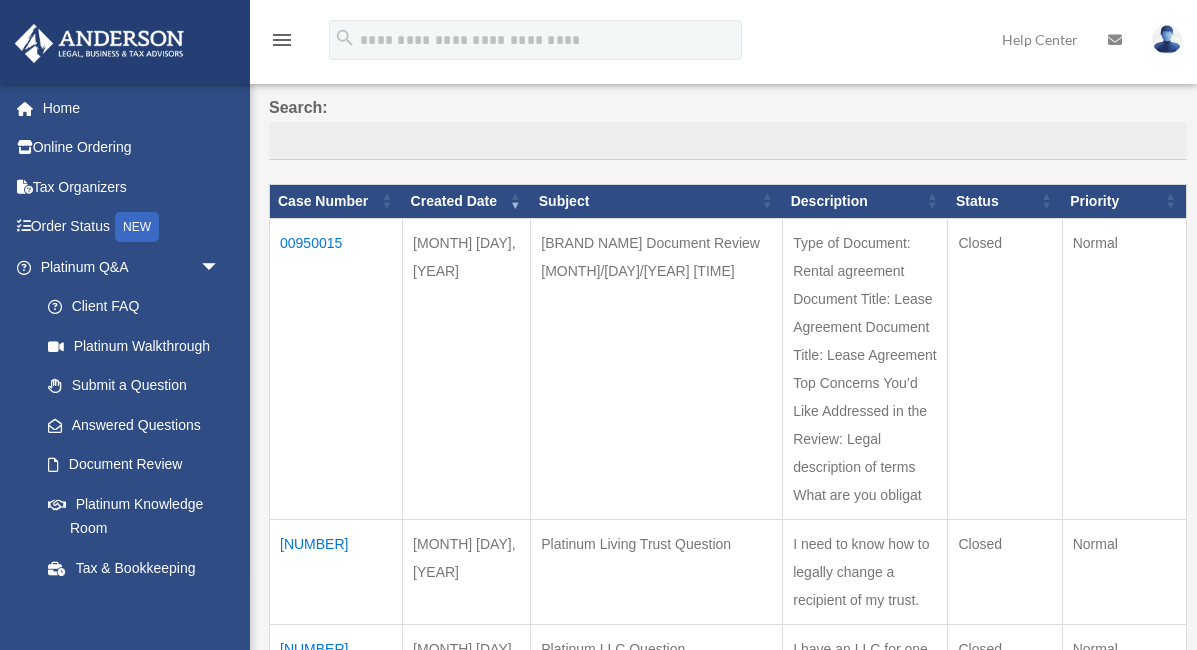 click on "00950015" at bounding box center [336, 368] 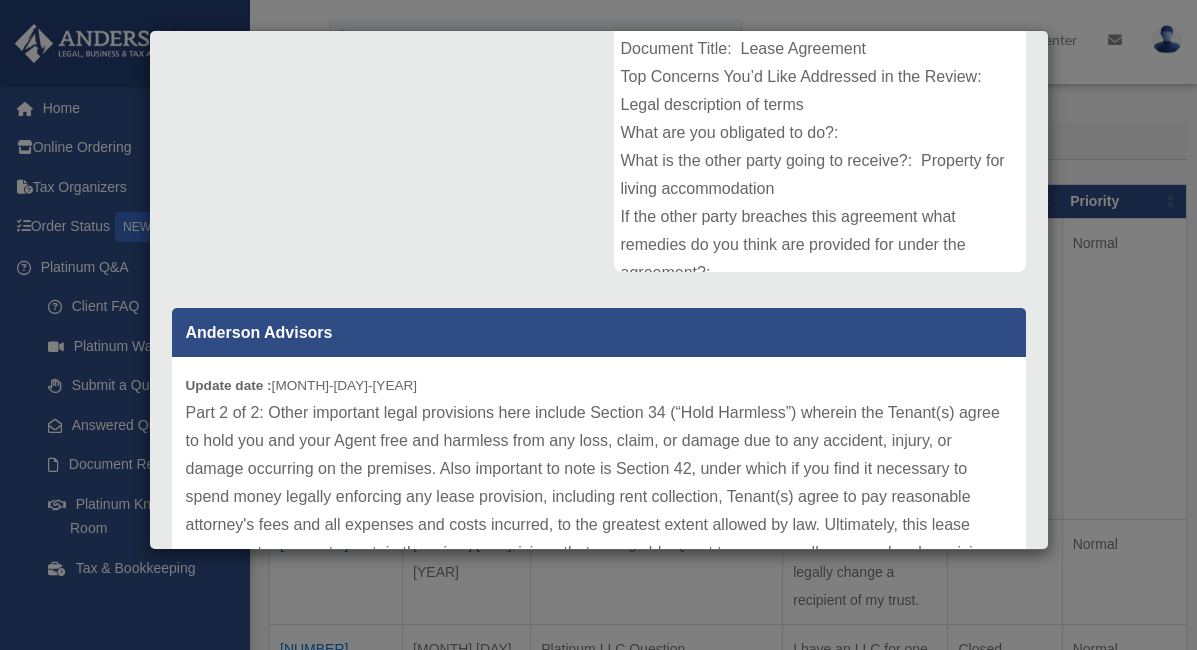scroll, scrollTop: 367, scrollLeft: 0, axis: vertical 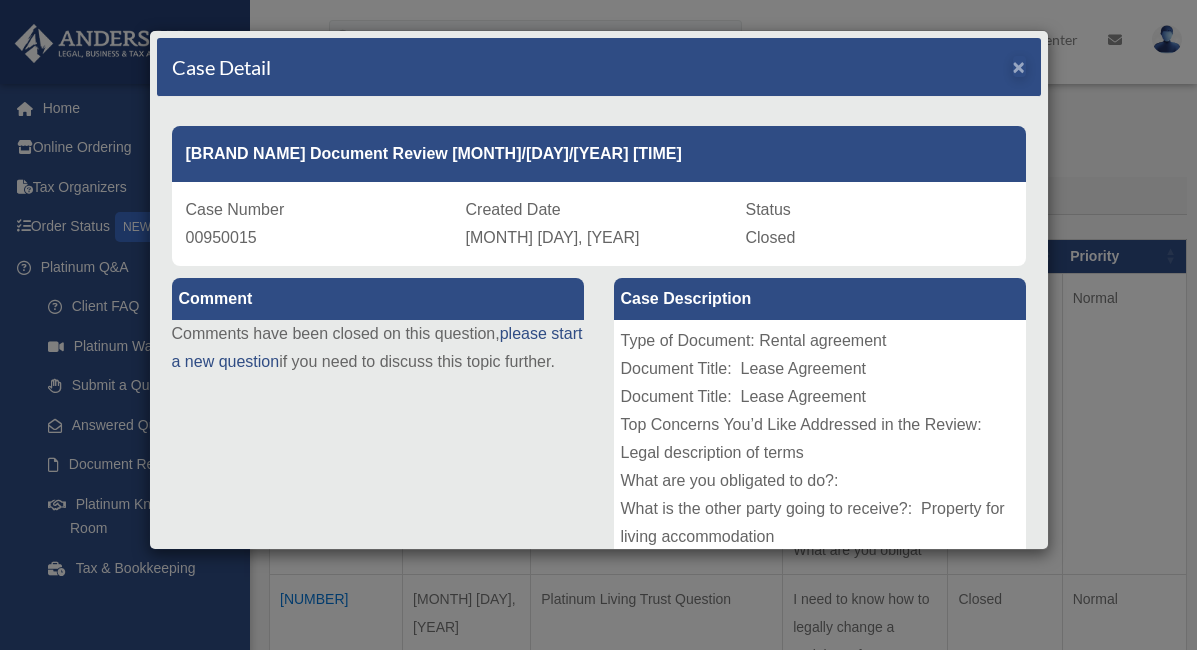 click on "×" at bounding box center (1019, 66) 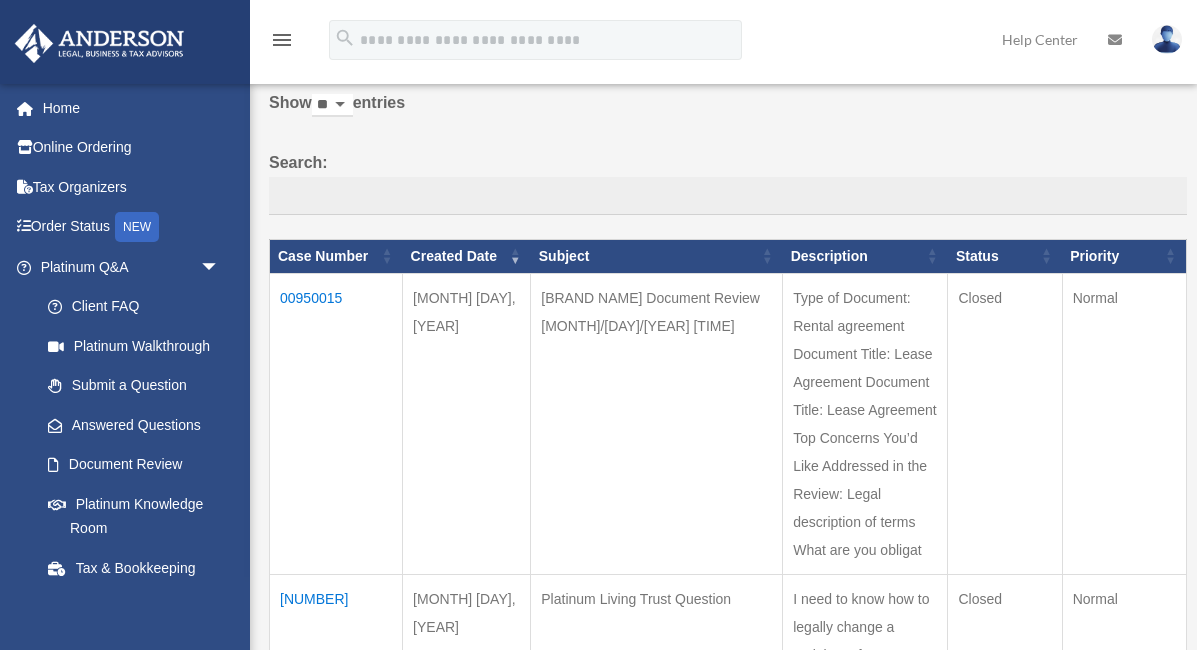 click on "Search:" at bounding box center [728, 182] 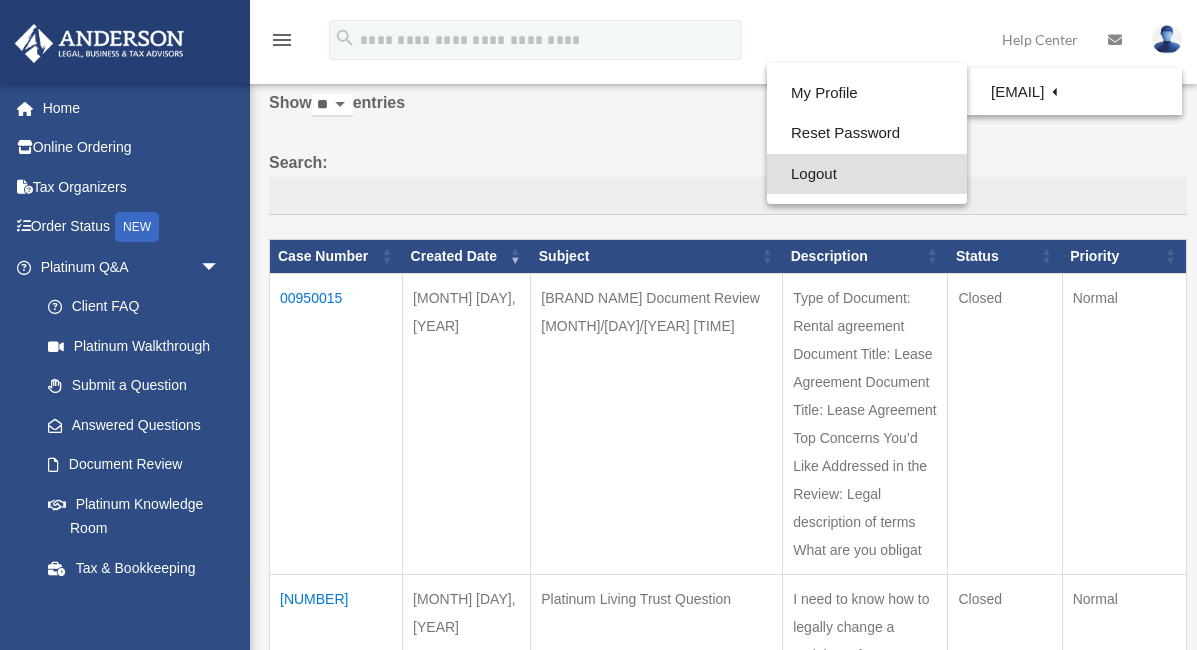 click on "Logout" at bounding box center (867, 174) 